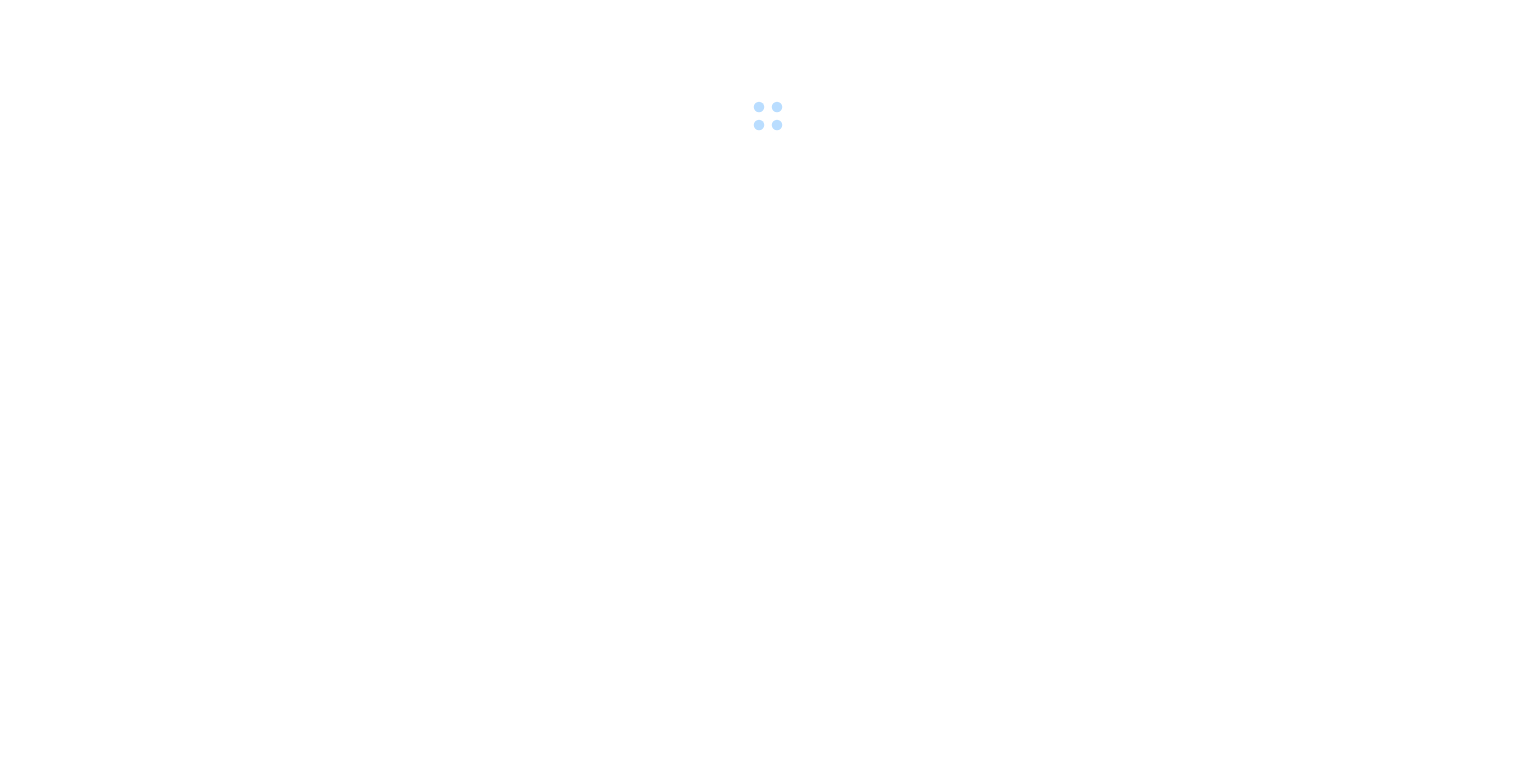 scroll, scrollTop: 0, scrollLeft: 0, axis: both 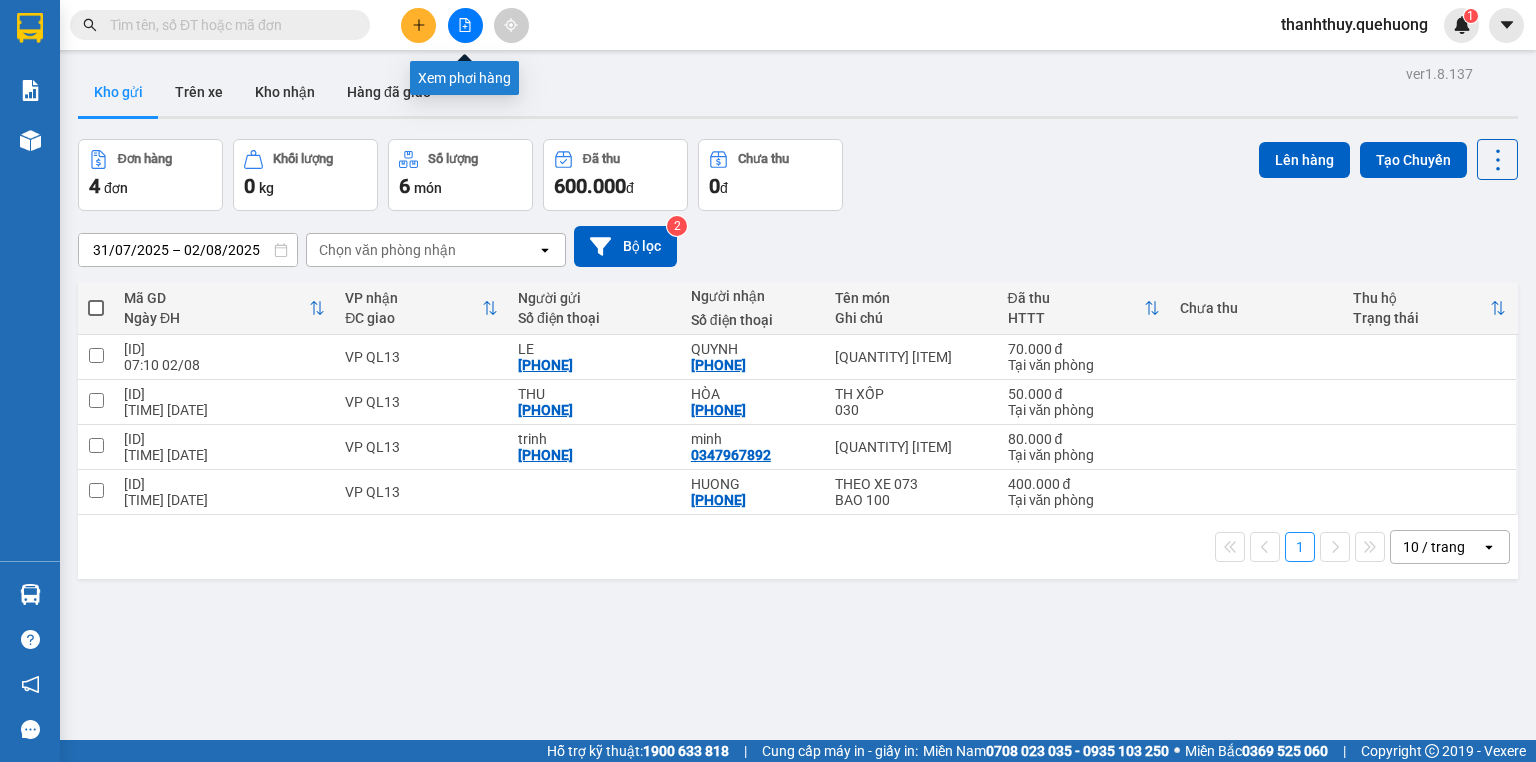 click at bounding box center (465, 25) 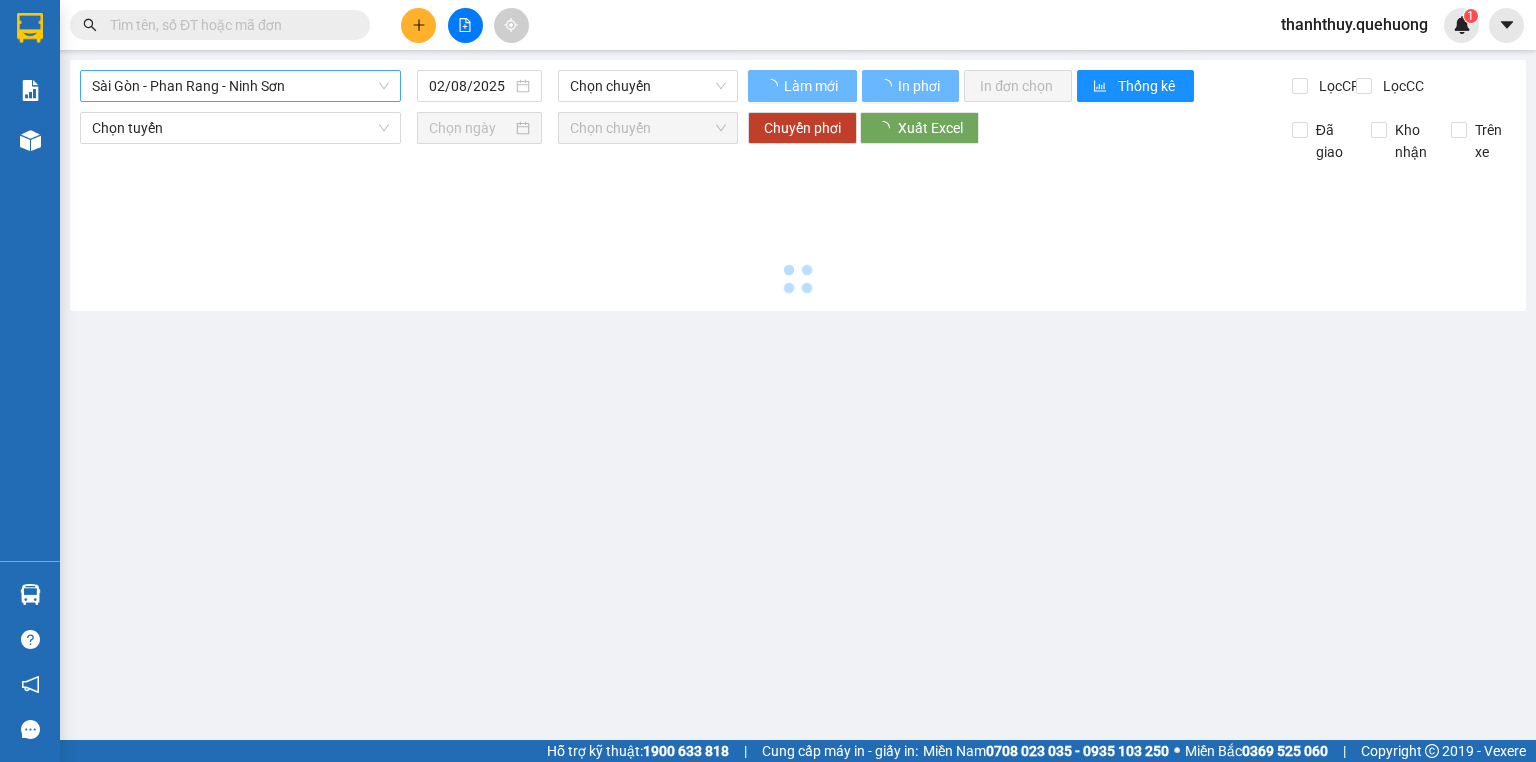 click on "Sài Gòn - Phan Rang - Ninh Sơn" at bounding box center [240, 86] 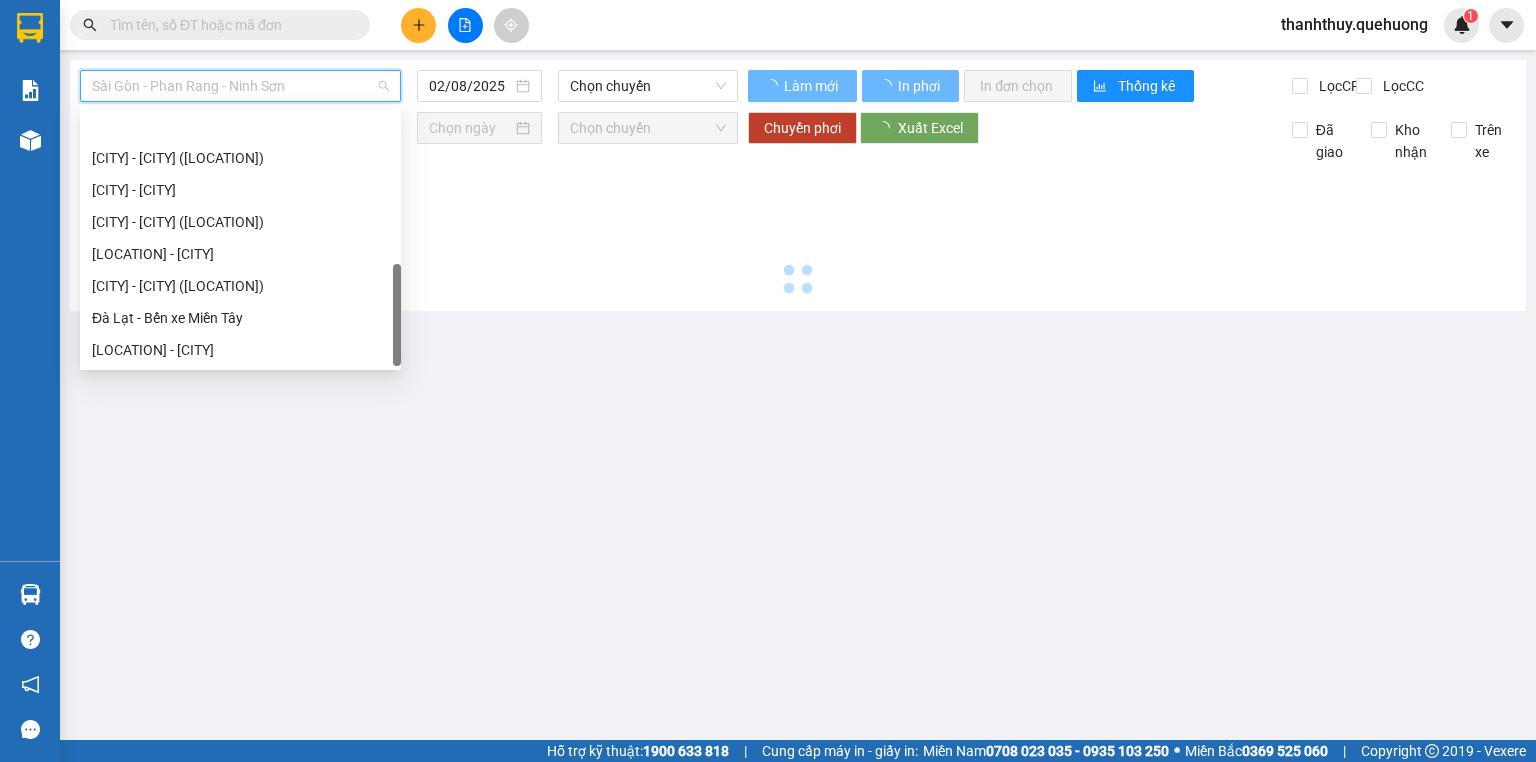scroll, scrollTop: 544, scrollLeft: 0, axis: vertical 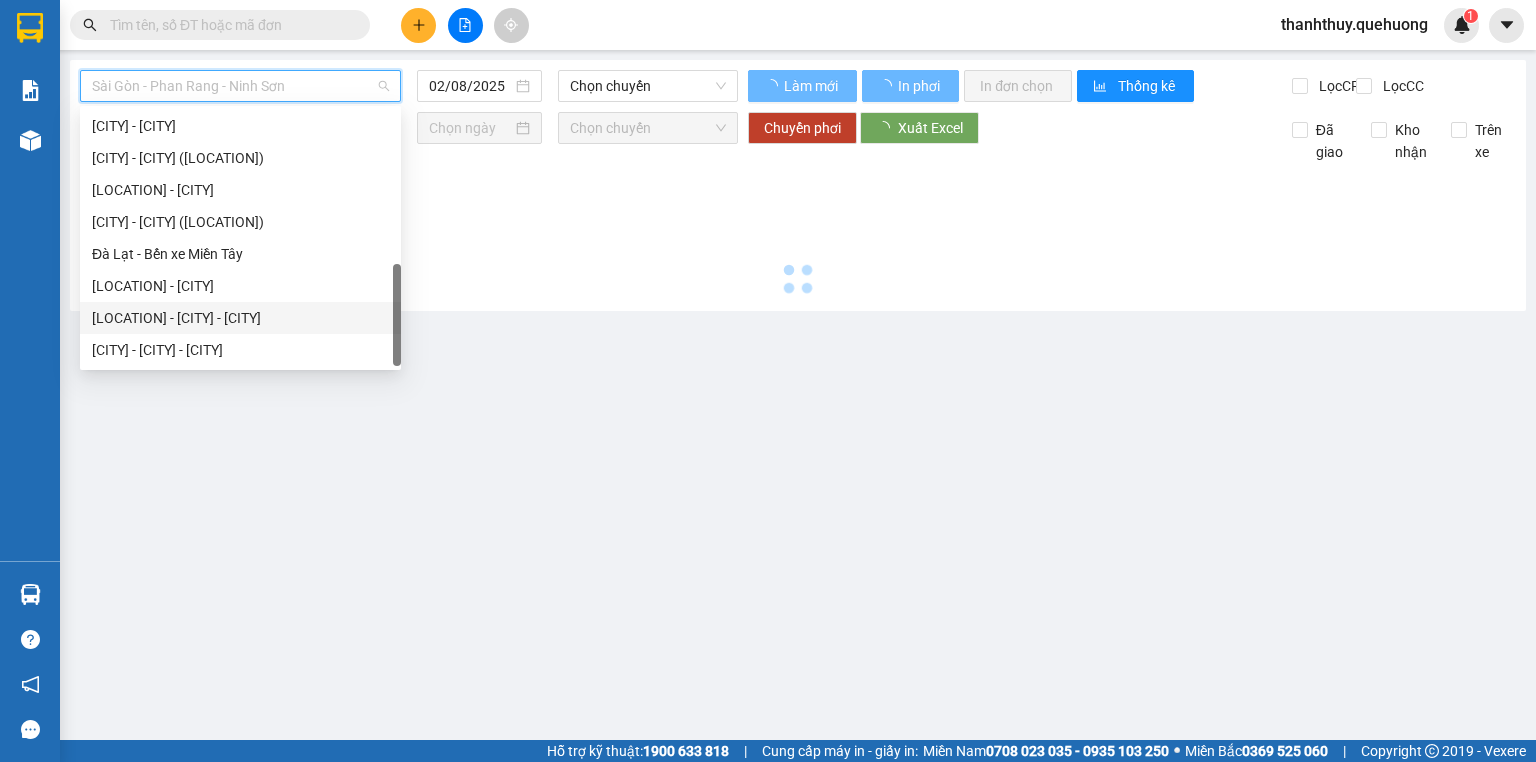 click on "[LOCATION] - [CITY] - [CITY]" at bounding box center [240, 318] 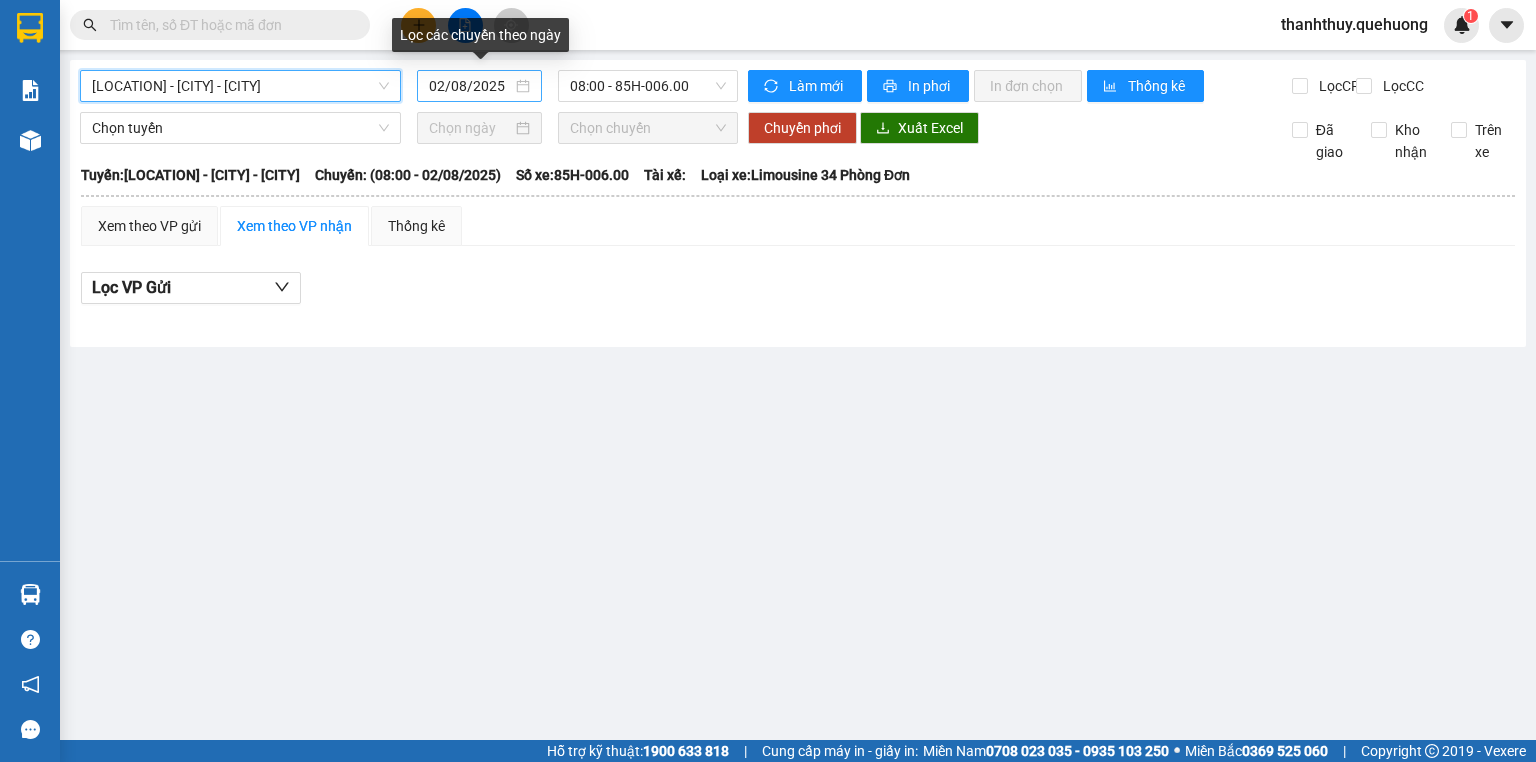 click on "02/08/2025" at bounding box center [470, 86] 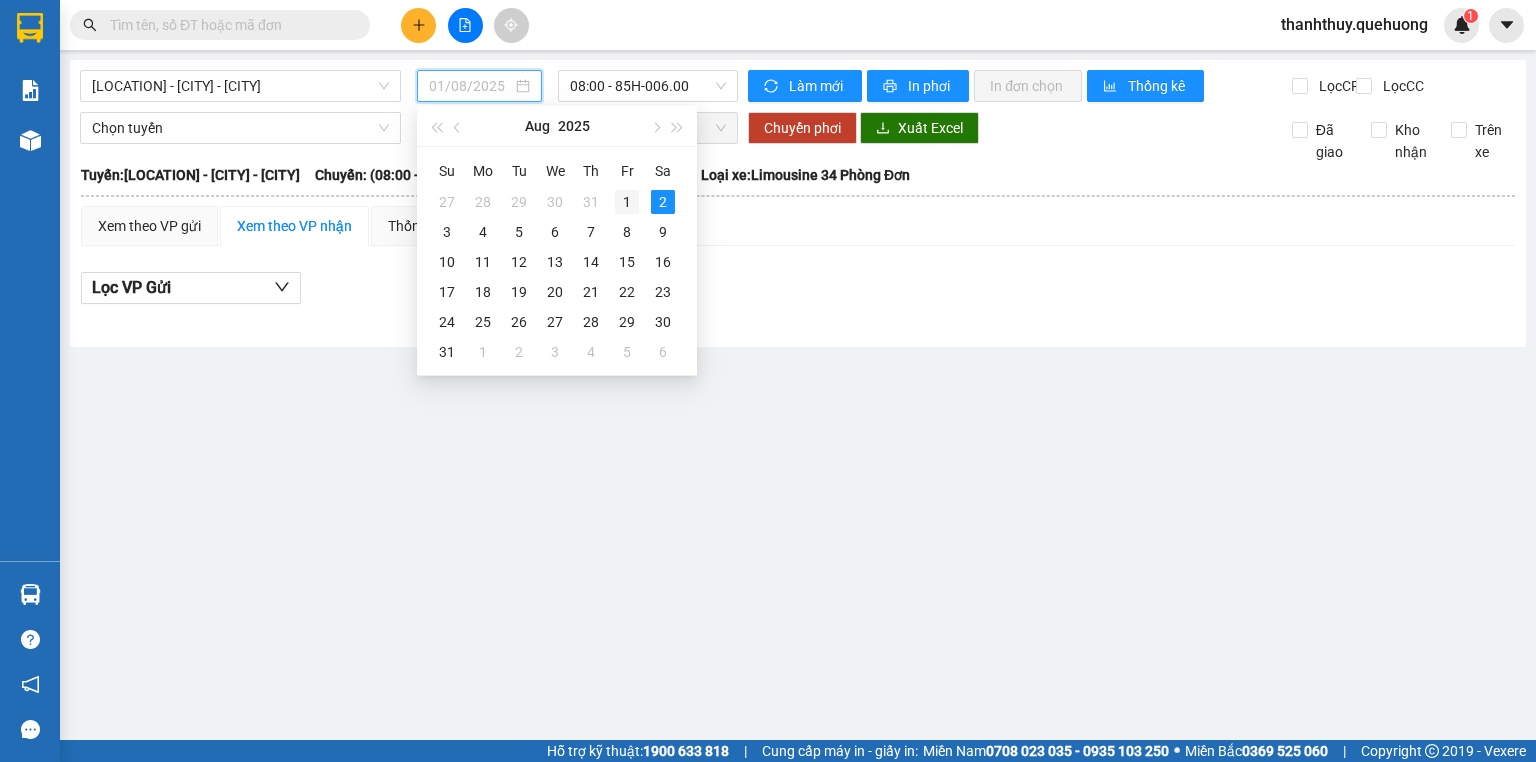 click on "1" at bounding box center [627, 202] 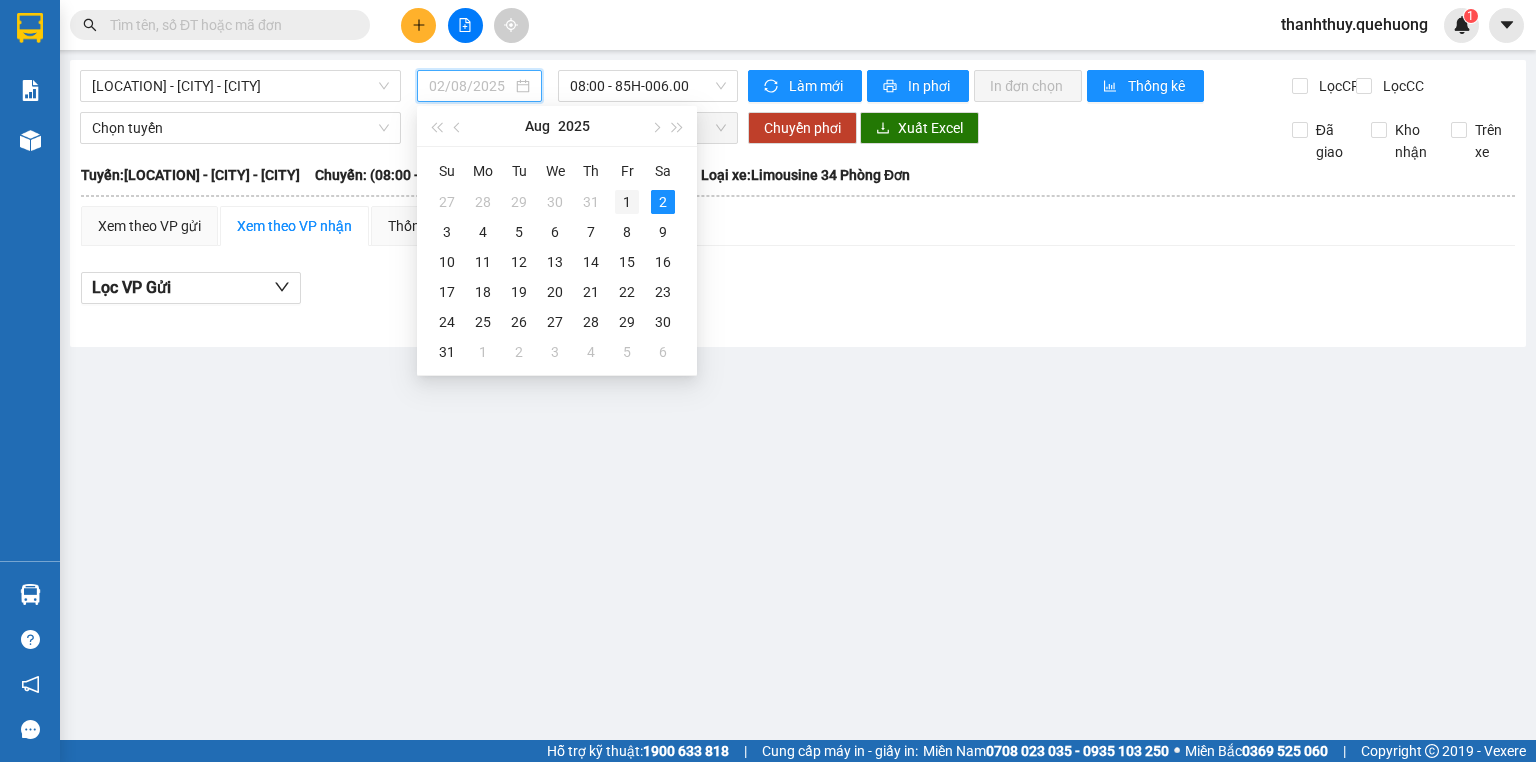 type on "01/08/2025" 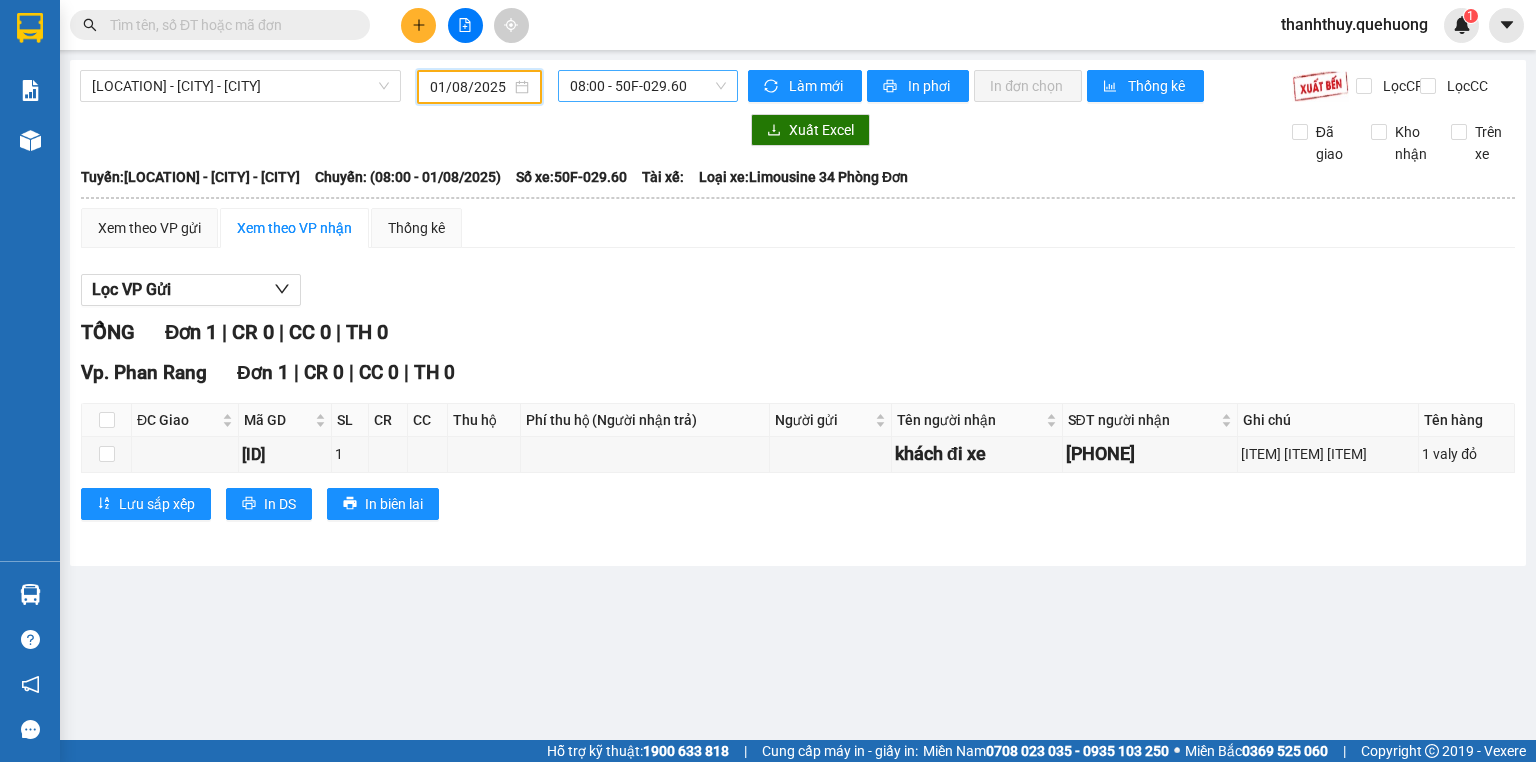 click on "[TIME]     - [ID]" at bounding box center (648, 86) 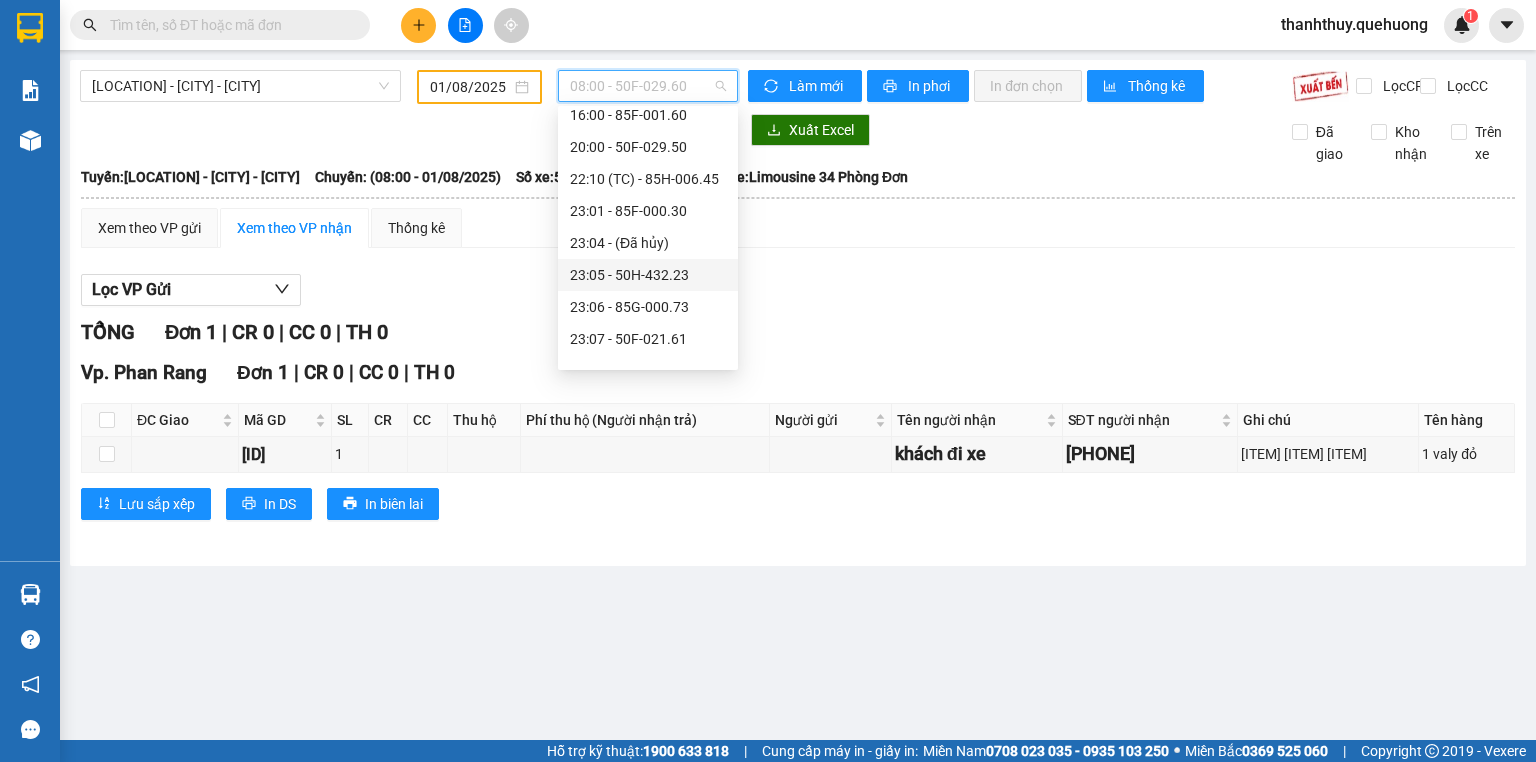 scroll, scrollTop: 64, scrollLeft: 0, axis: vertical 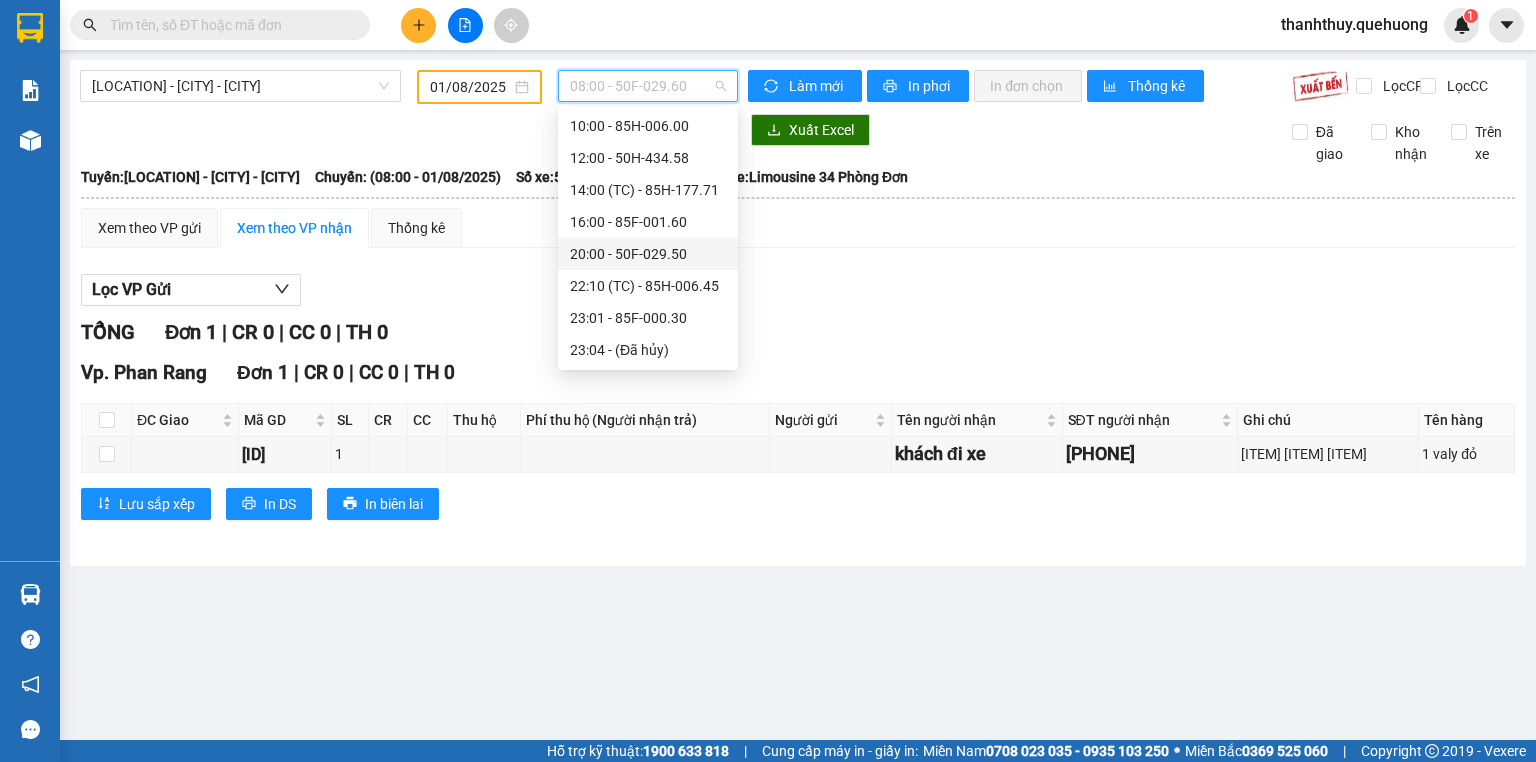 click on "20:00     - 50F-029.50" at bounding box center (648, 254) 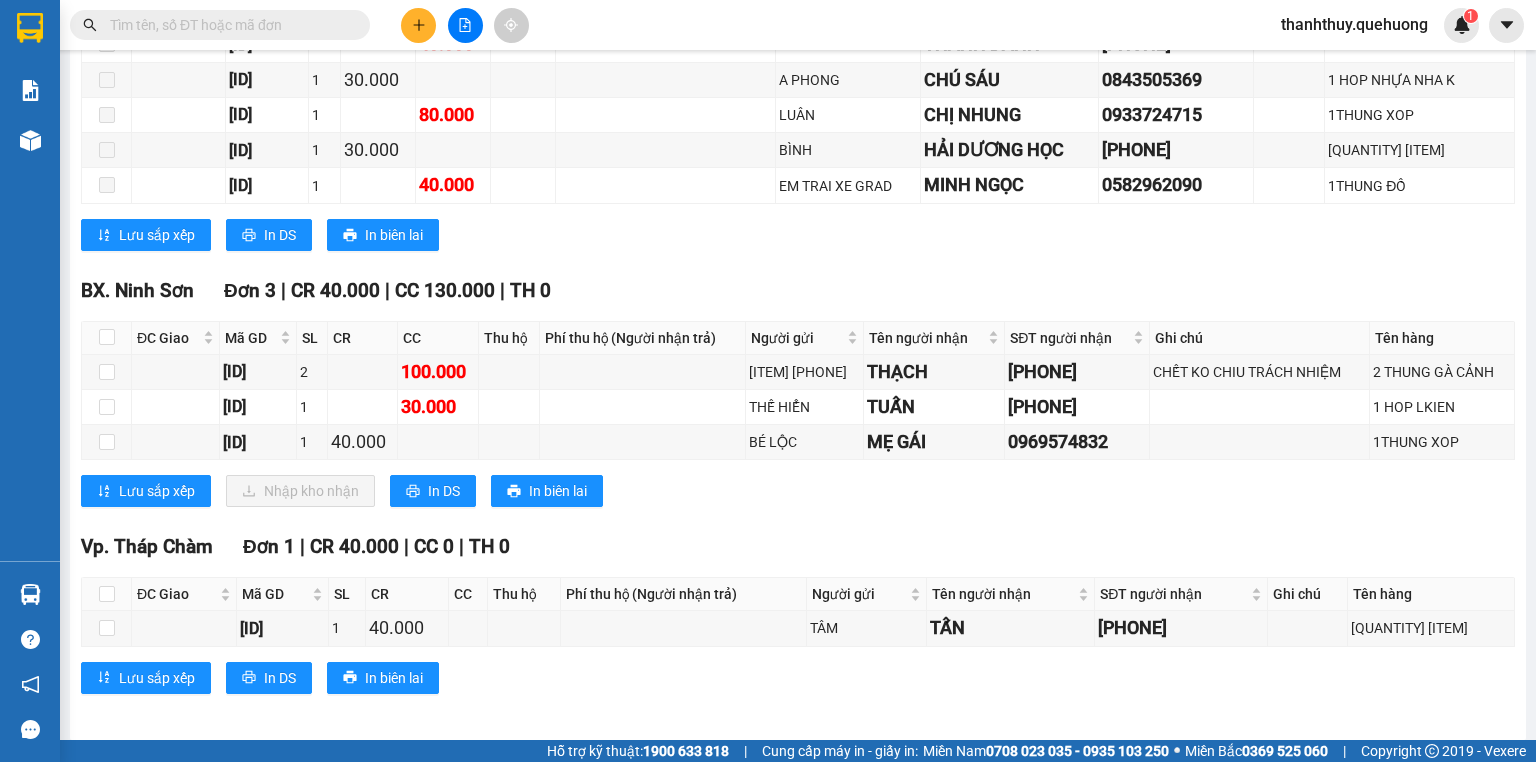 scroll, scrollTop: 800, scrollLeft: 0, axis: vertical 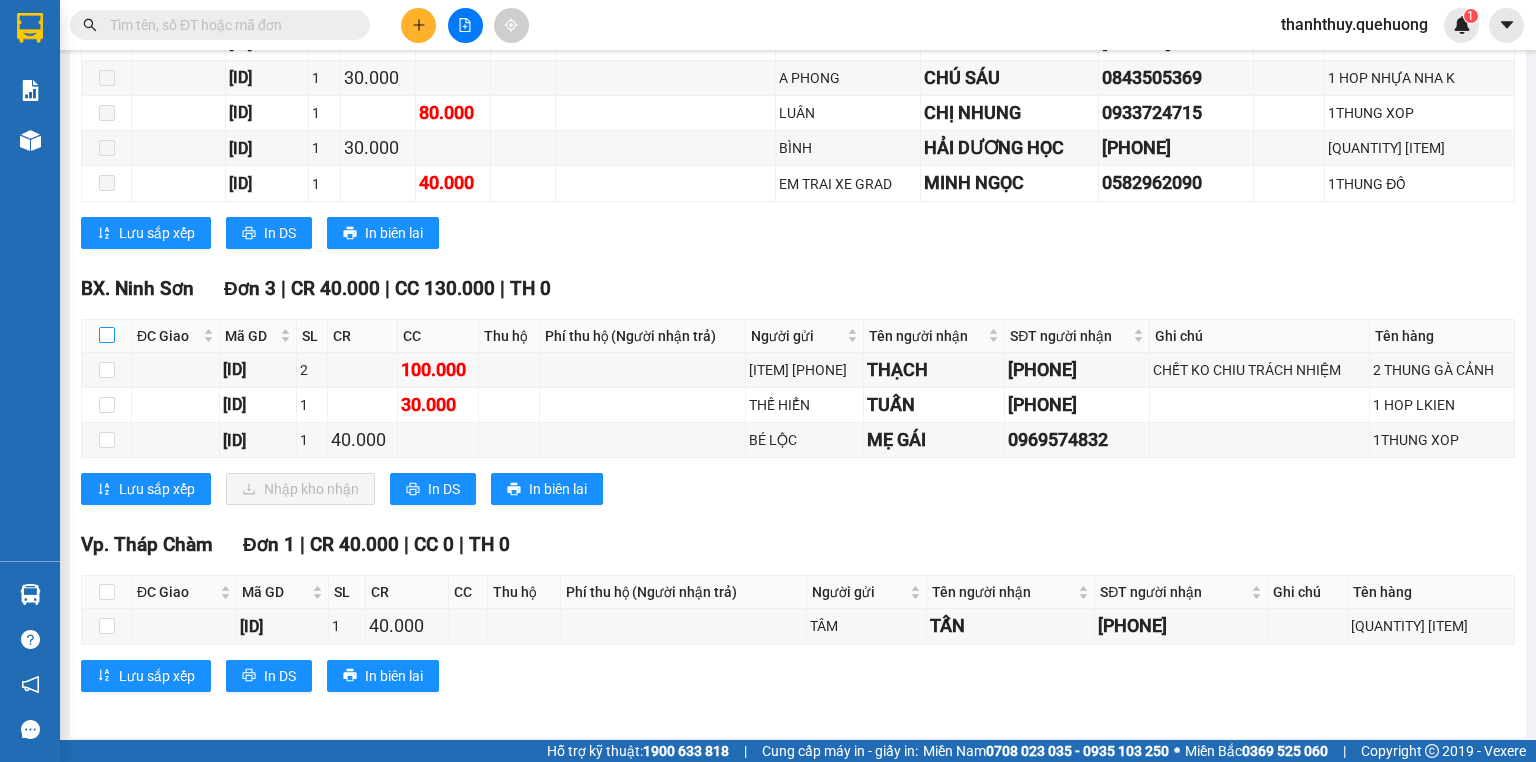 click at bounding box center [107, 335] 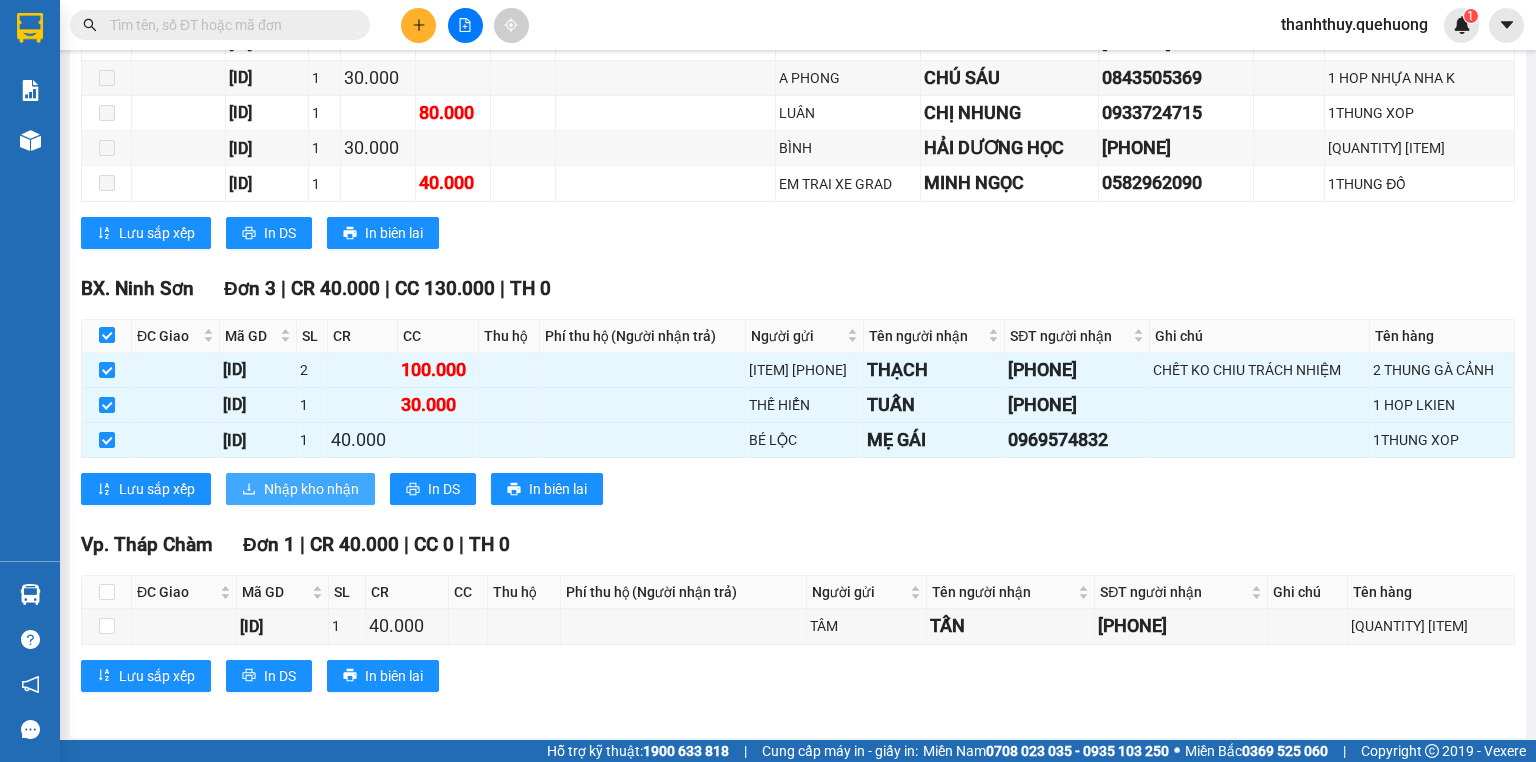 click on "Nhập kho nhận" at bounding box center (311, 489) 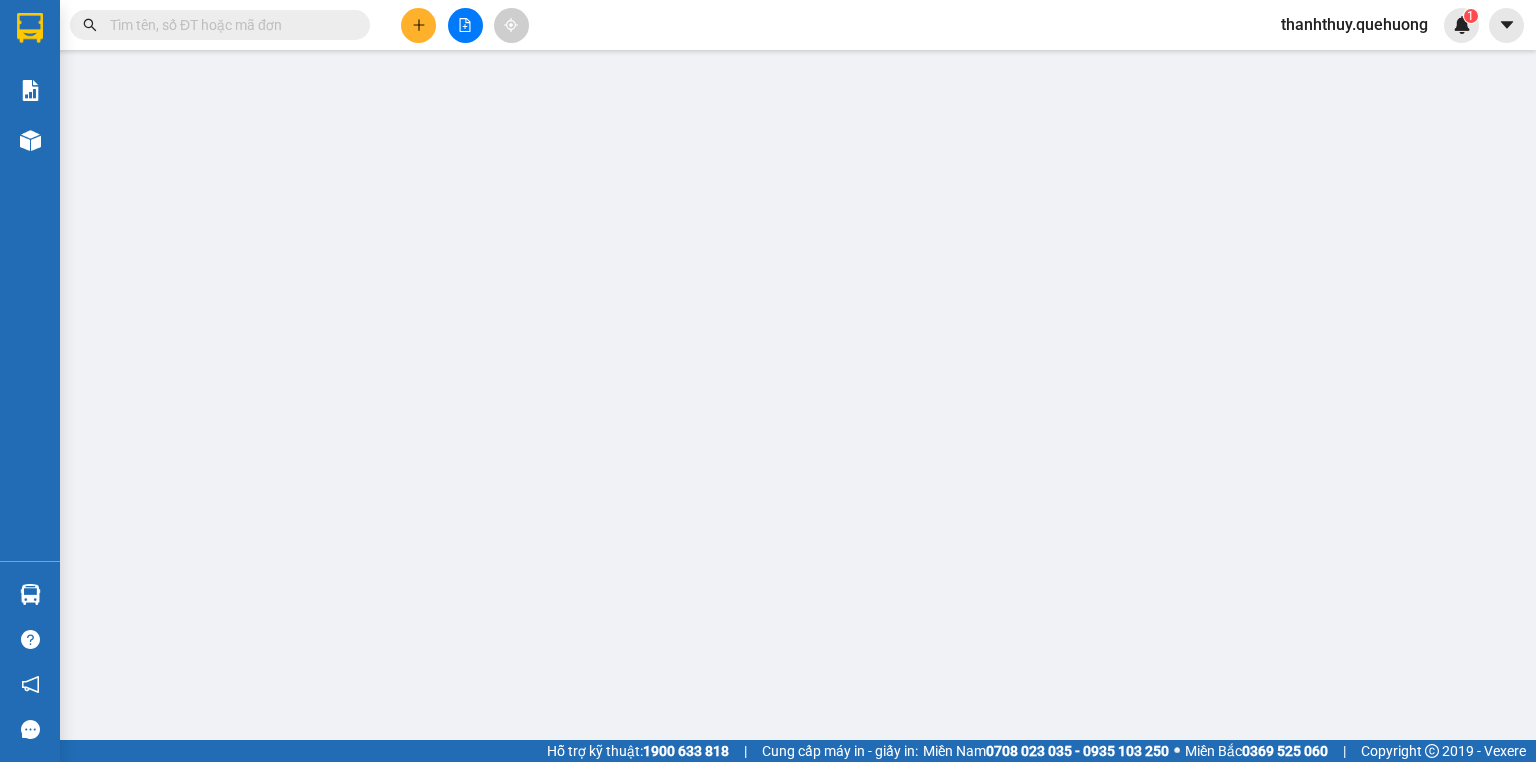 scroll, scrollTop: 0, scrollLeft: 0, axis: both 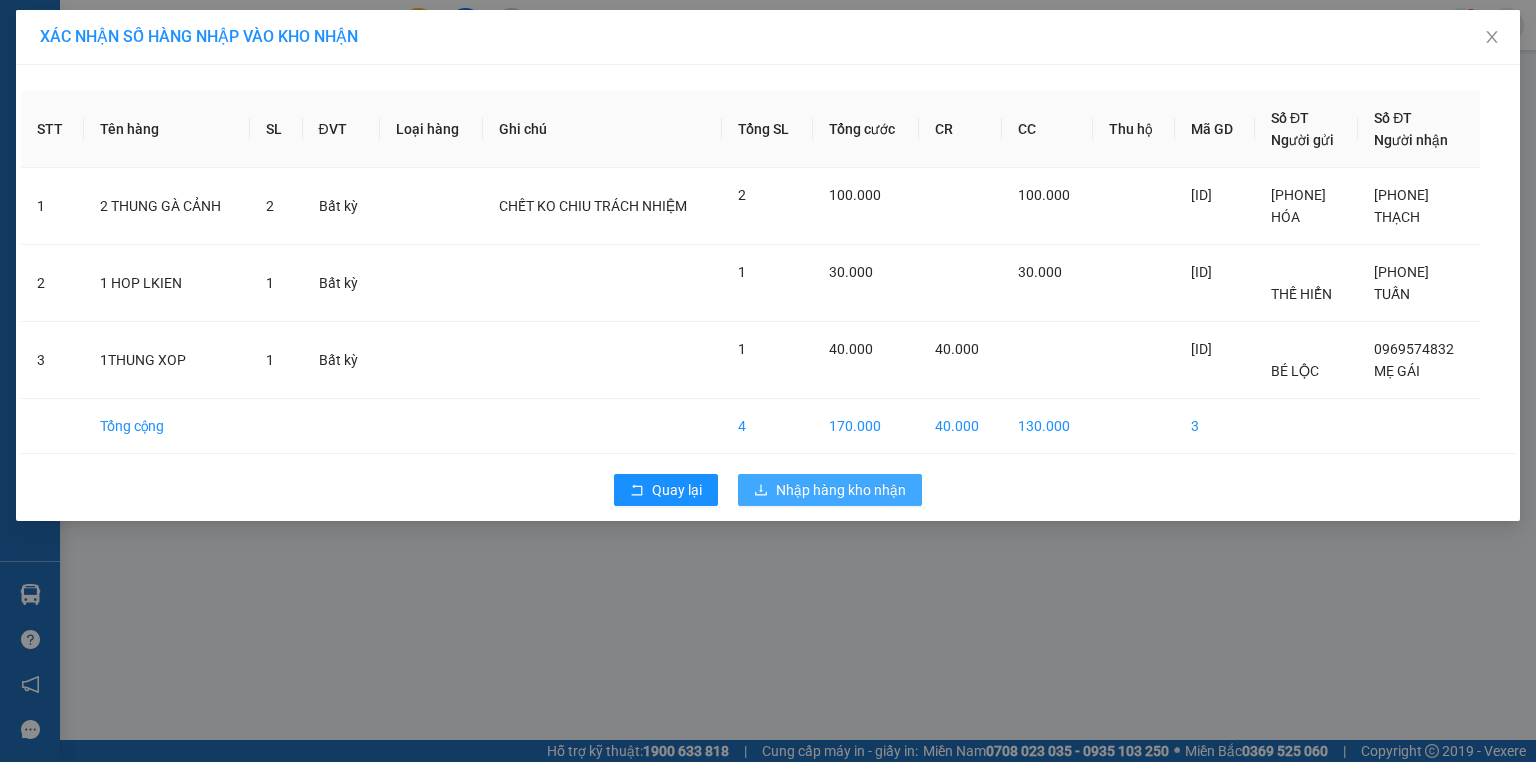 click on "Nhập hàng kho nhận" at bounding box center (841, 490) 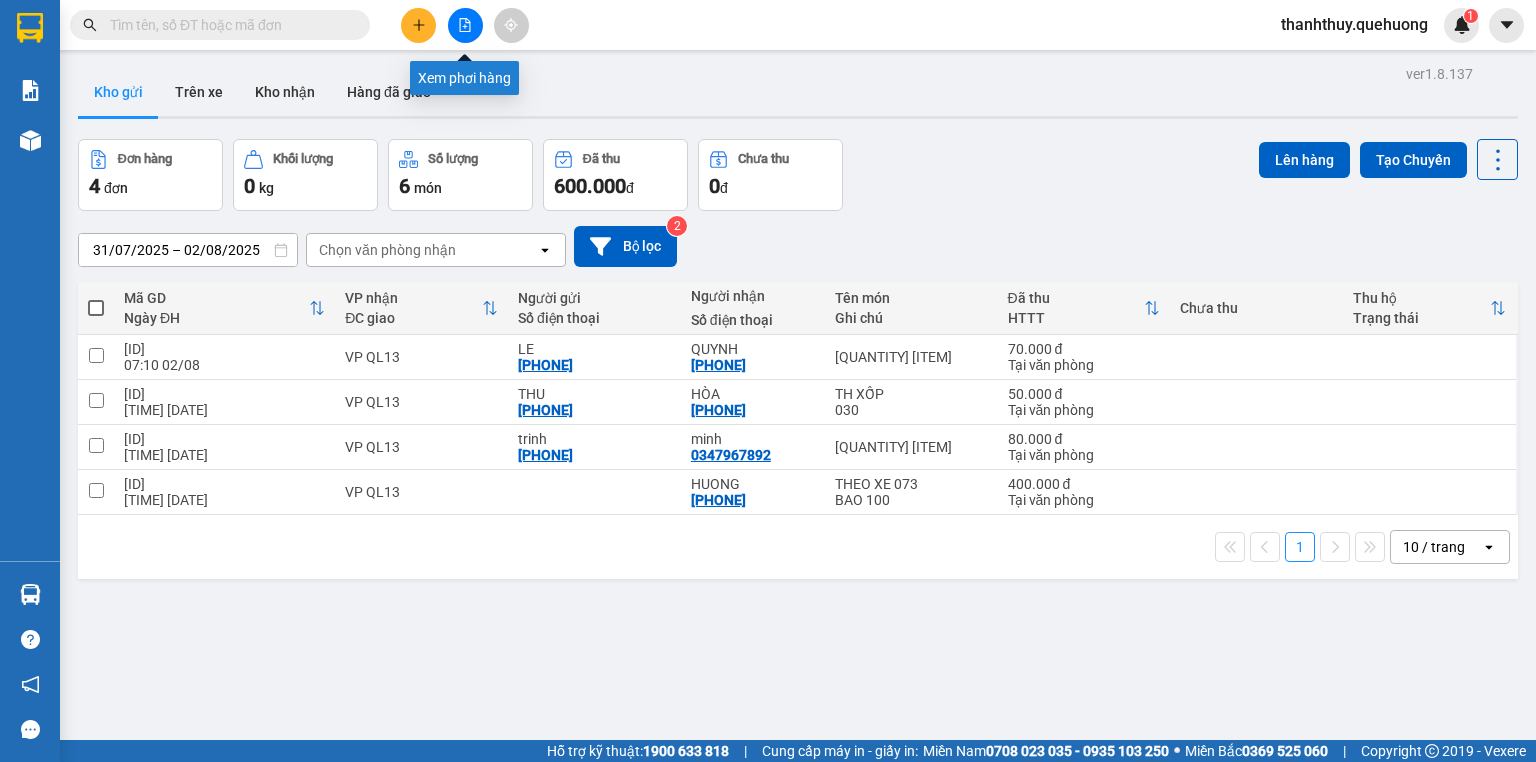 click 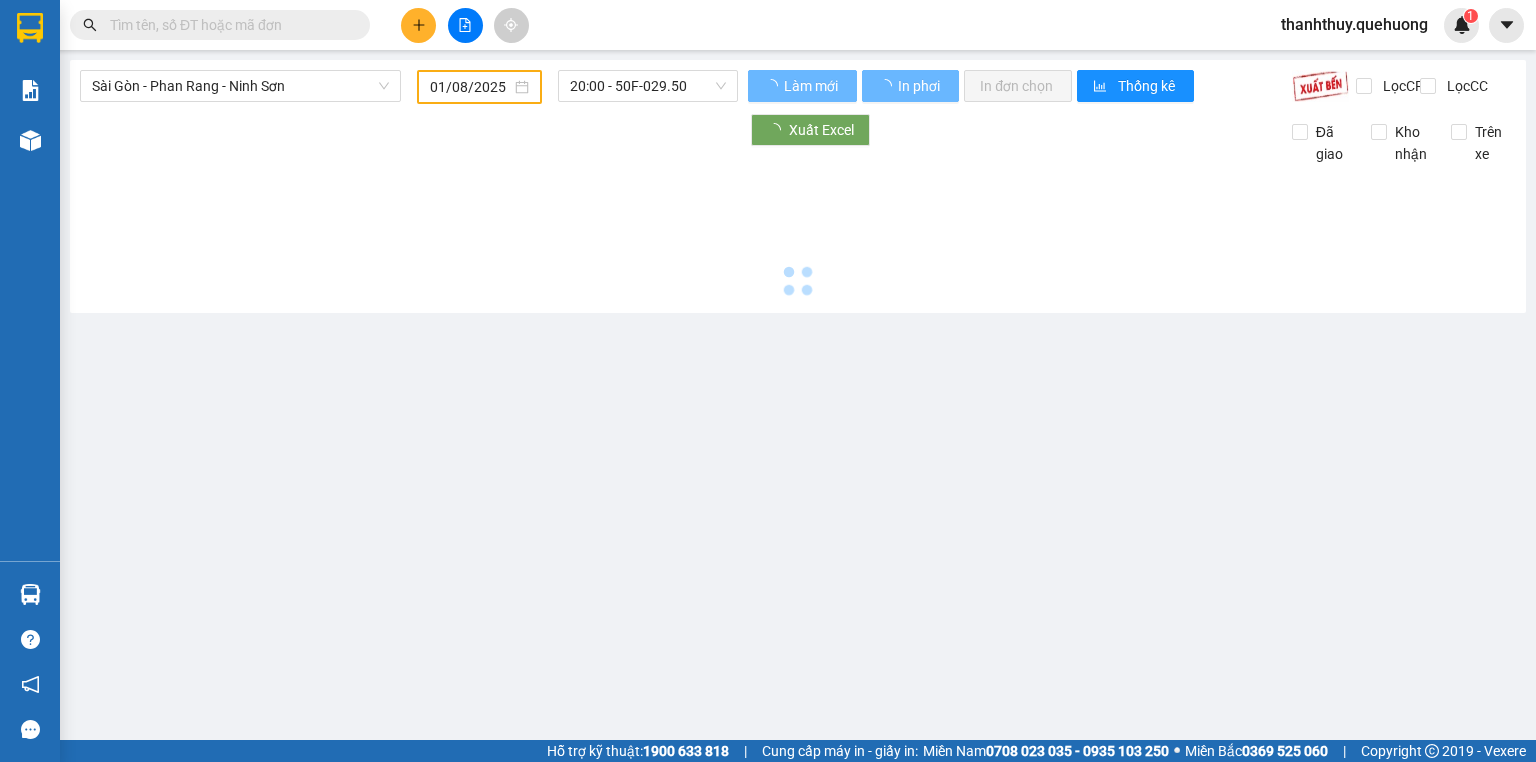 type on "02/08/2025" 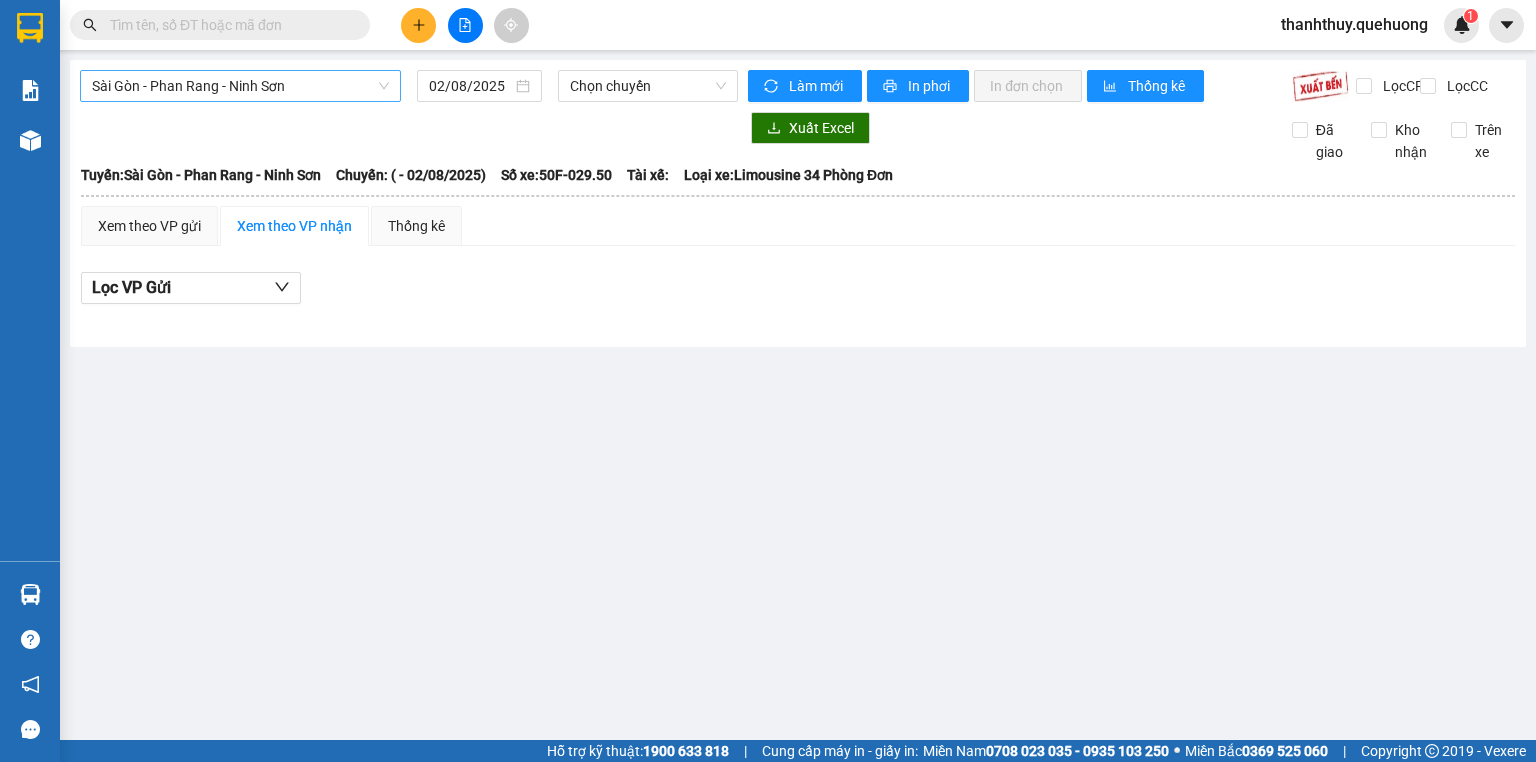click on "Sài Gòn - Phan Rang - Ninh Sơn" at bounding box center (240, 86) 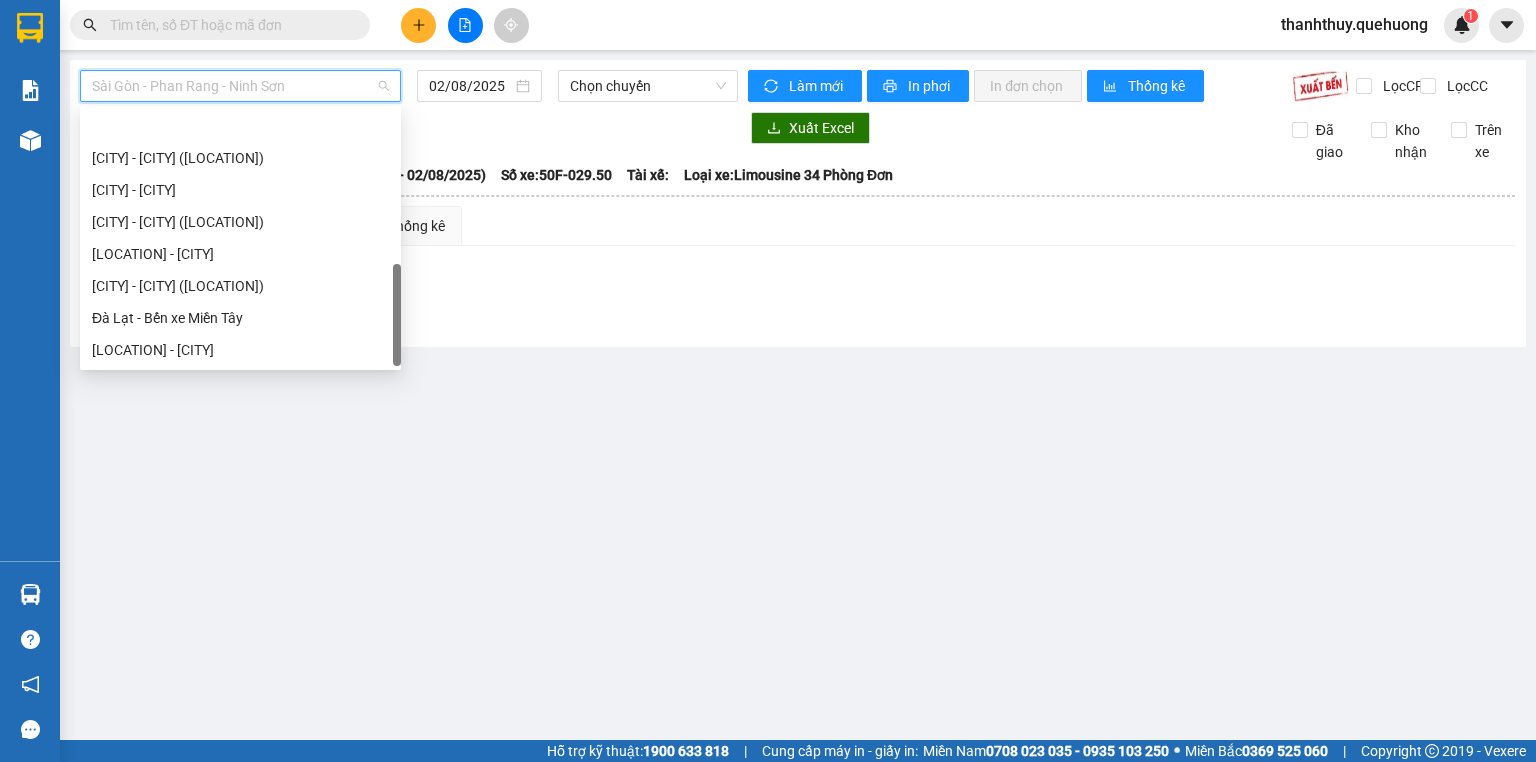 scroll, scrollTop: 544, scrollLeft: 0, axis: vertical 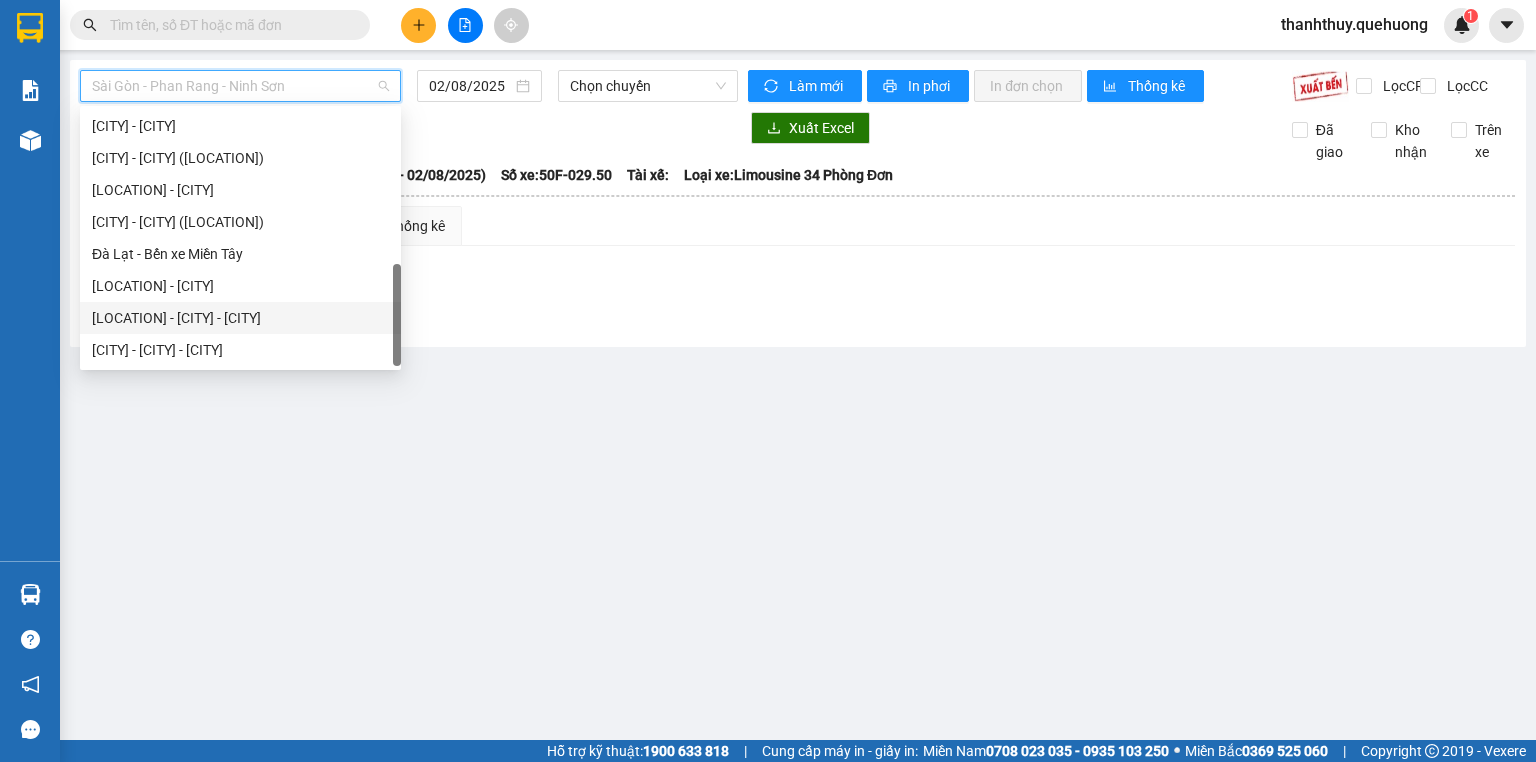 click on "[LOCATION] - [CITY] - [CITY]" at bounding box center [240, 318] 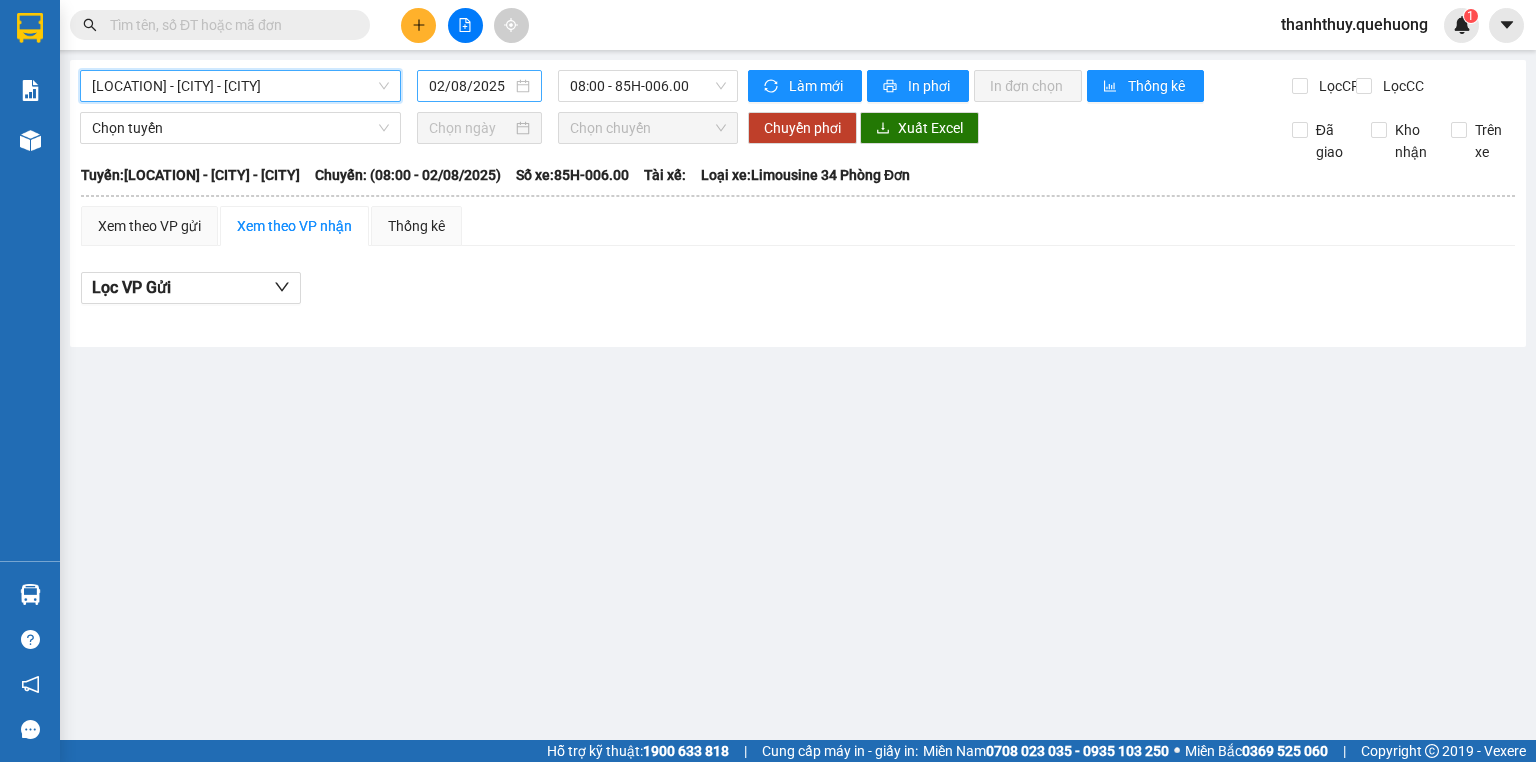 click on "02/08/2025" at bounding box center [470, 86] 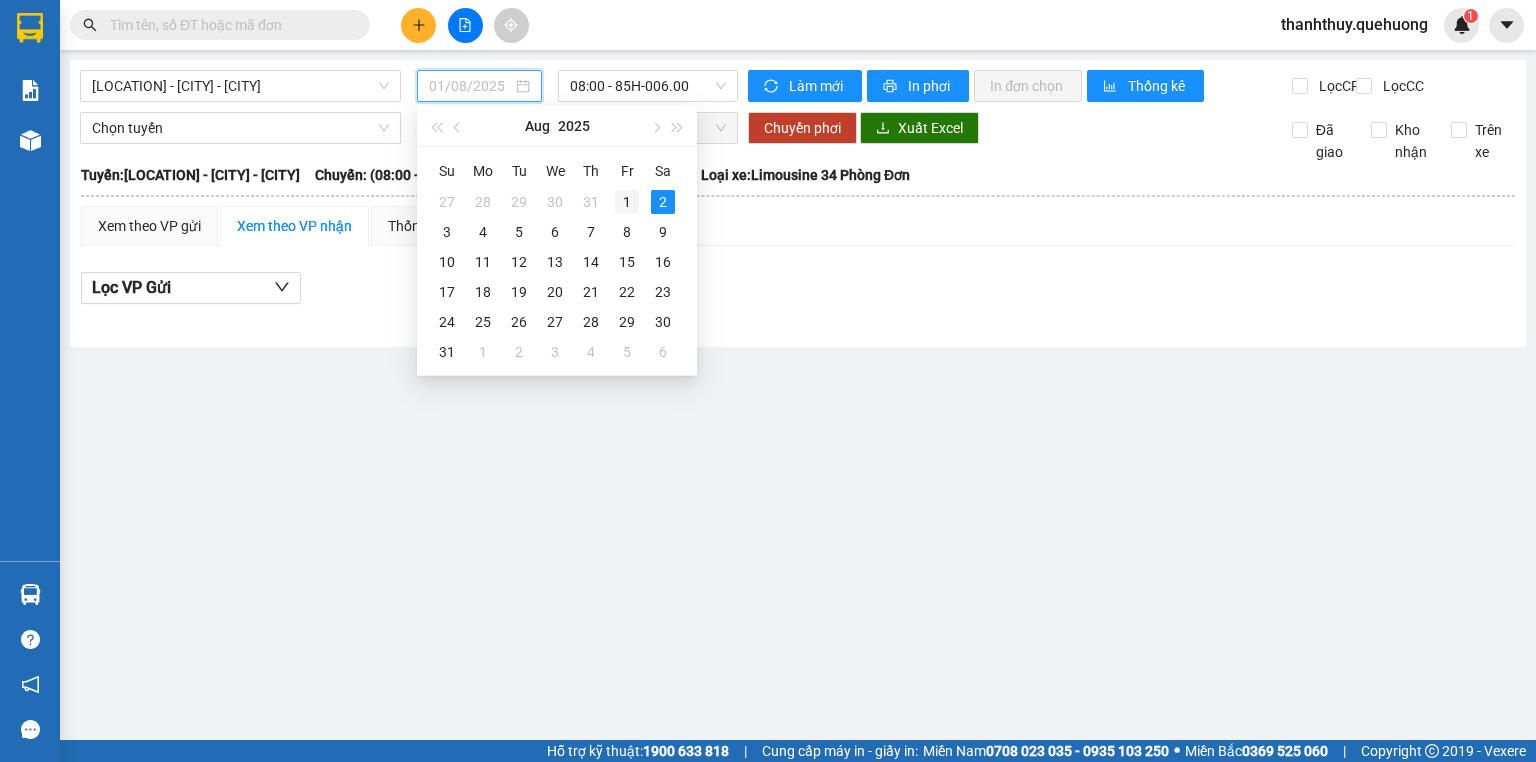 click on "1" at bounding box center [627, 202] 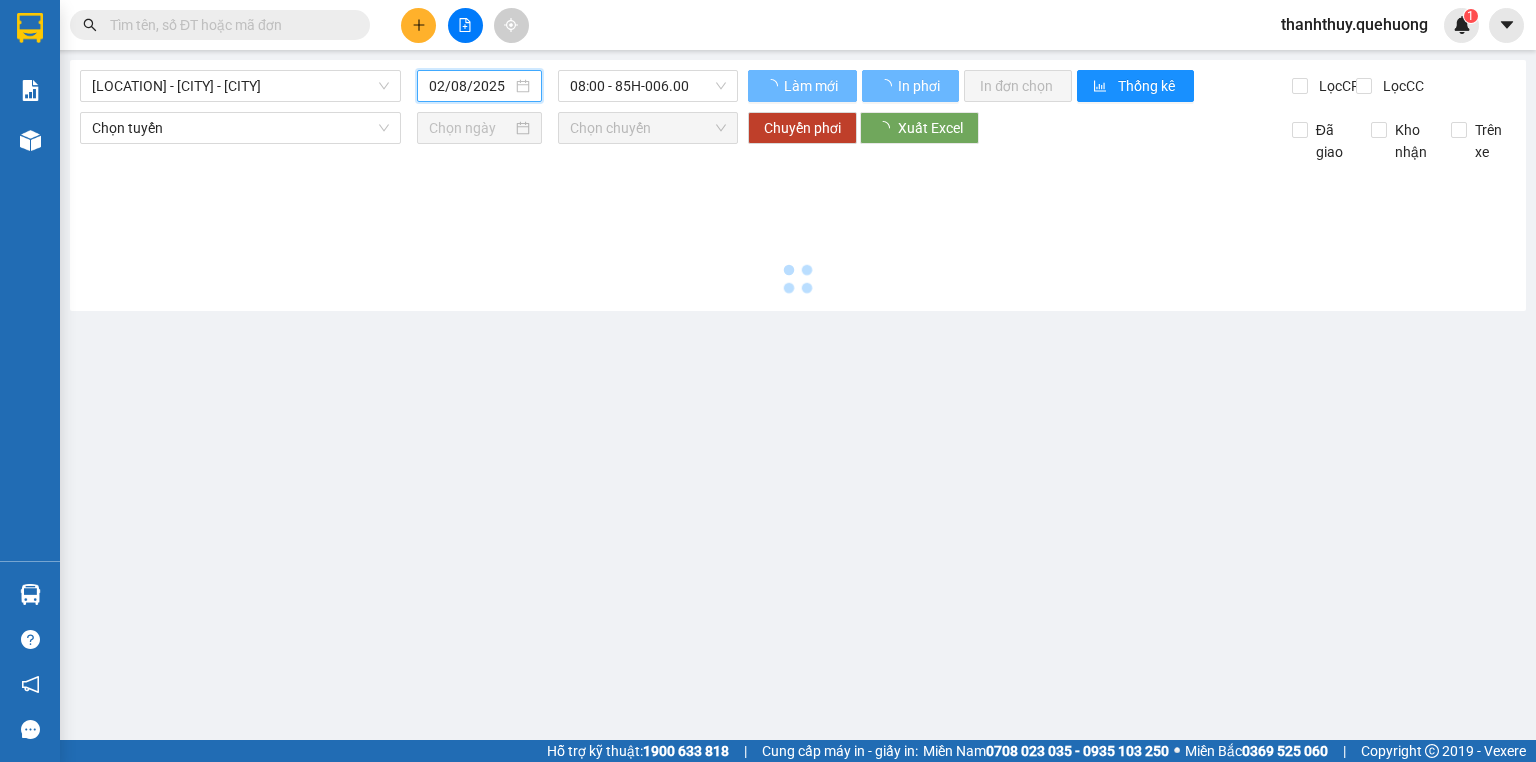 type on "01/08/2025" 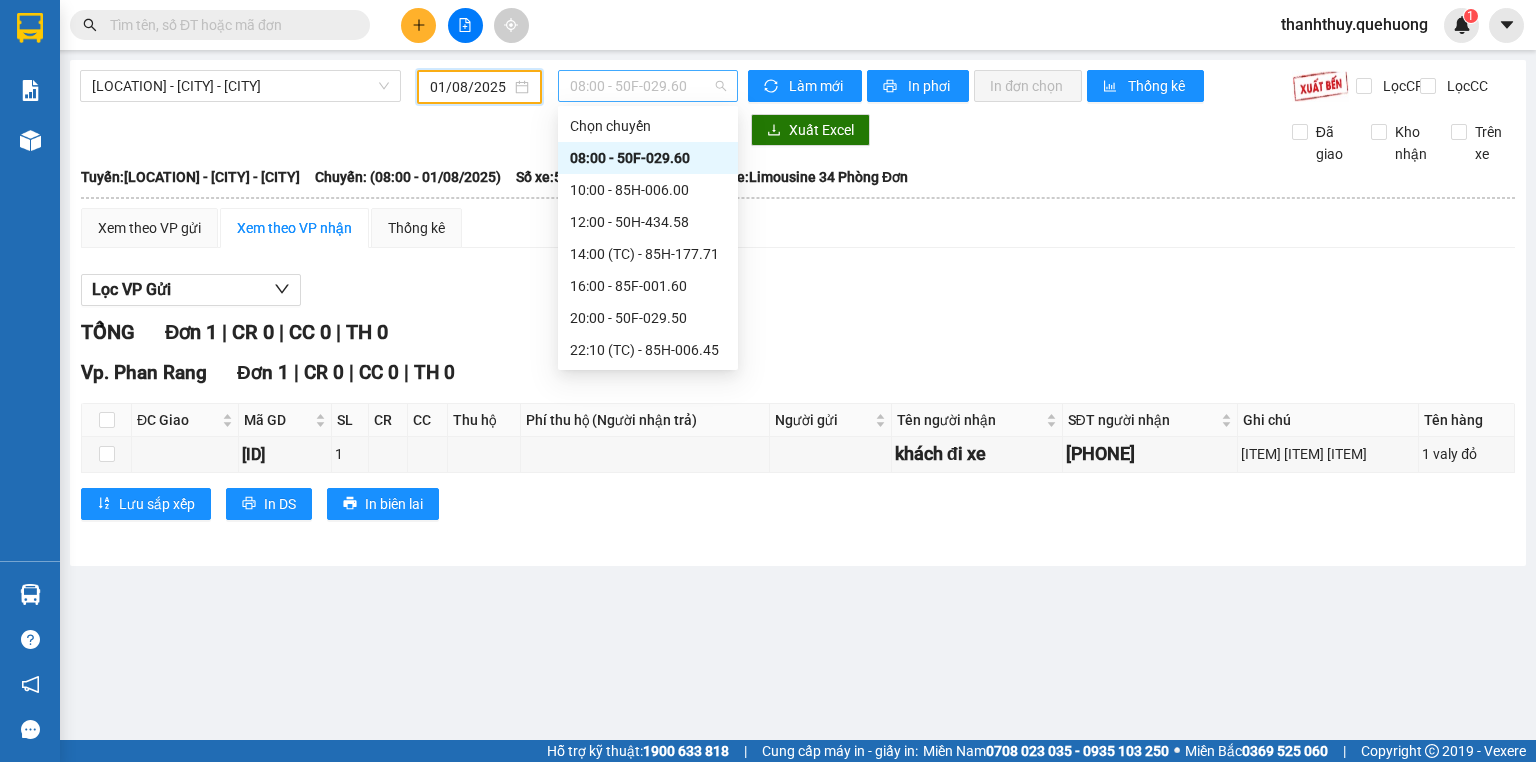click on "[TIME]     - [ID]" at bounding box center (648, 86) 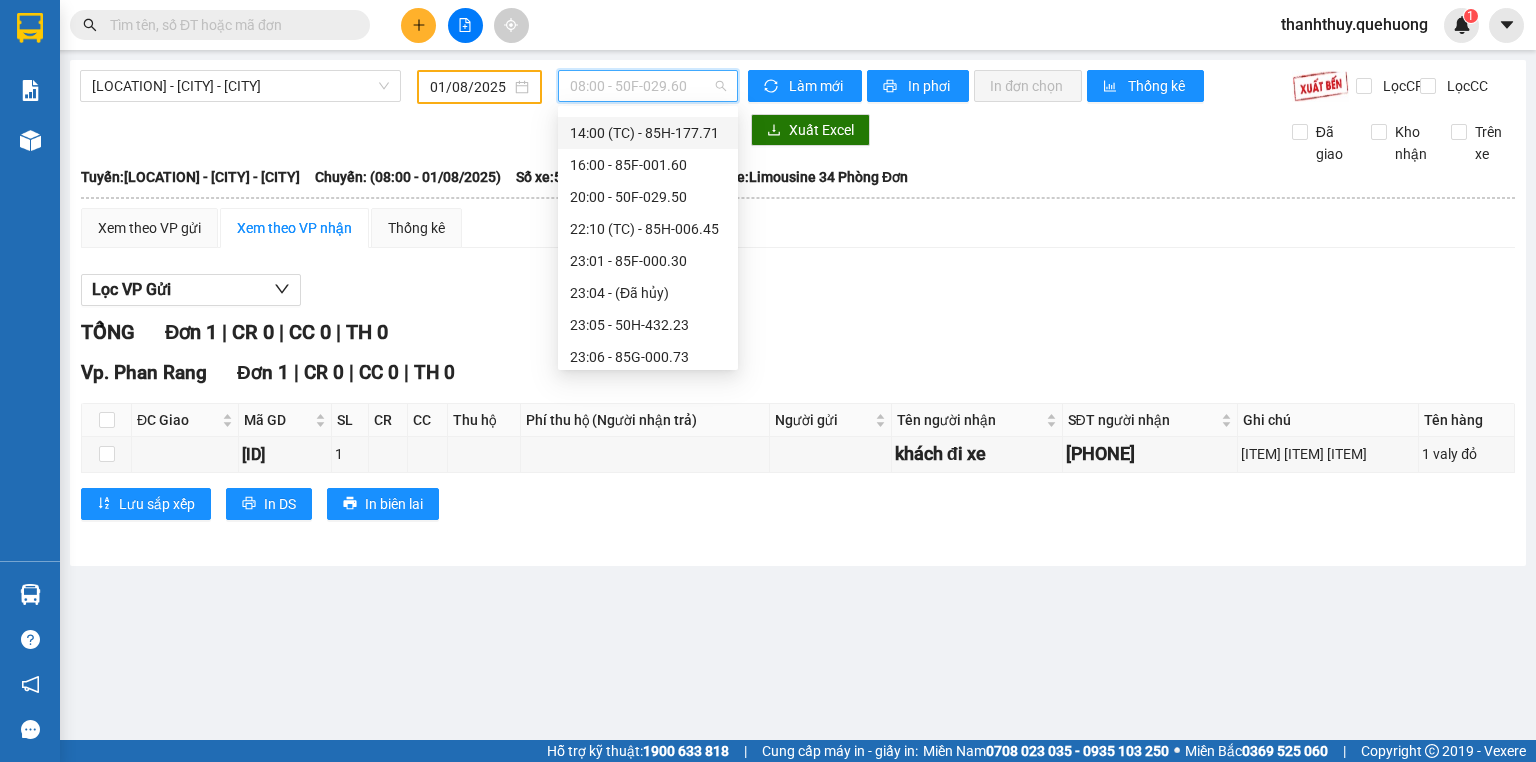scroll, scrollTop: 224, scrollLeft: 0, axis: vertical 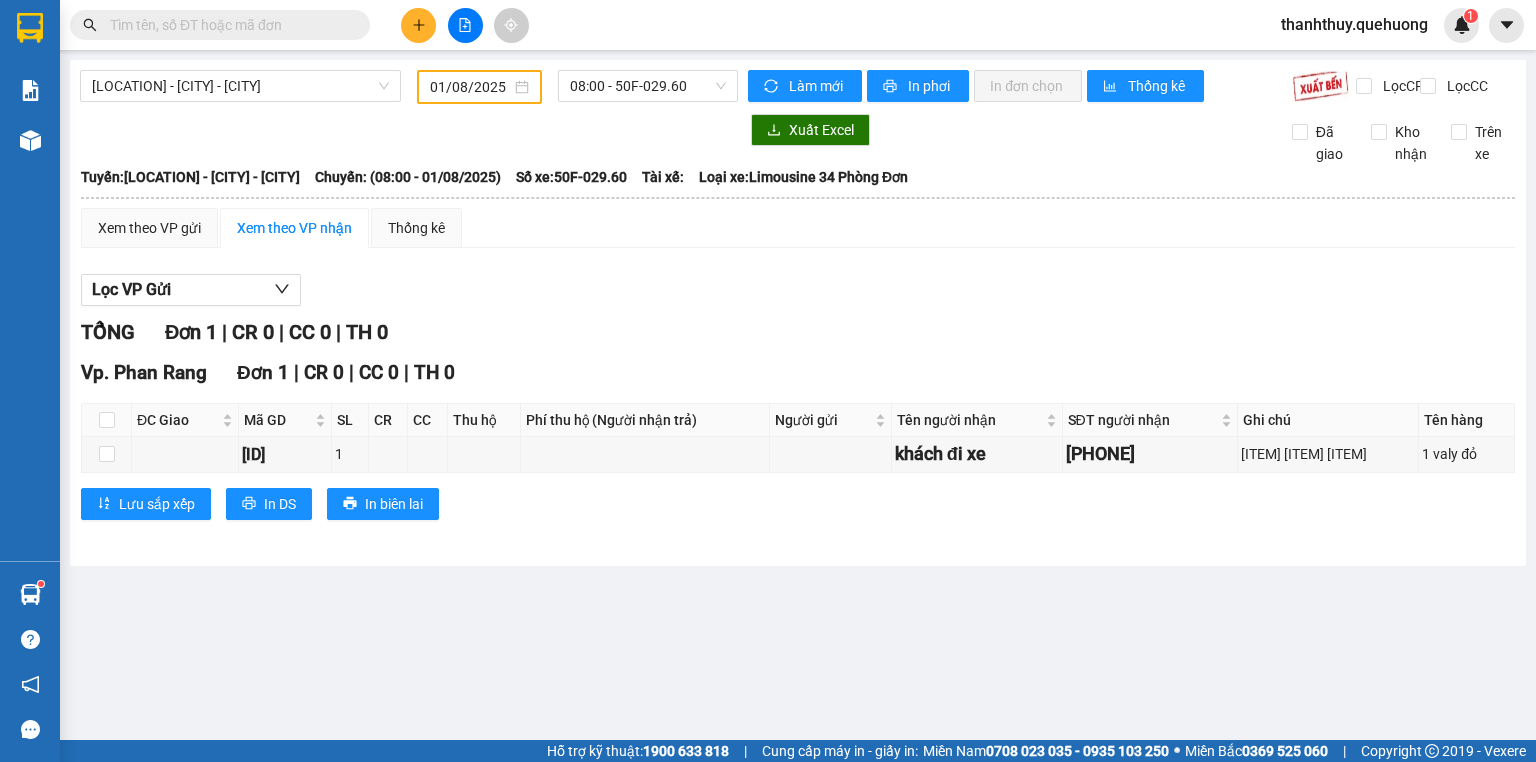 click at bounding box center [228, 25] 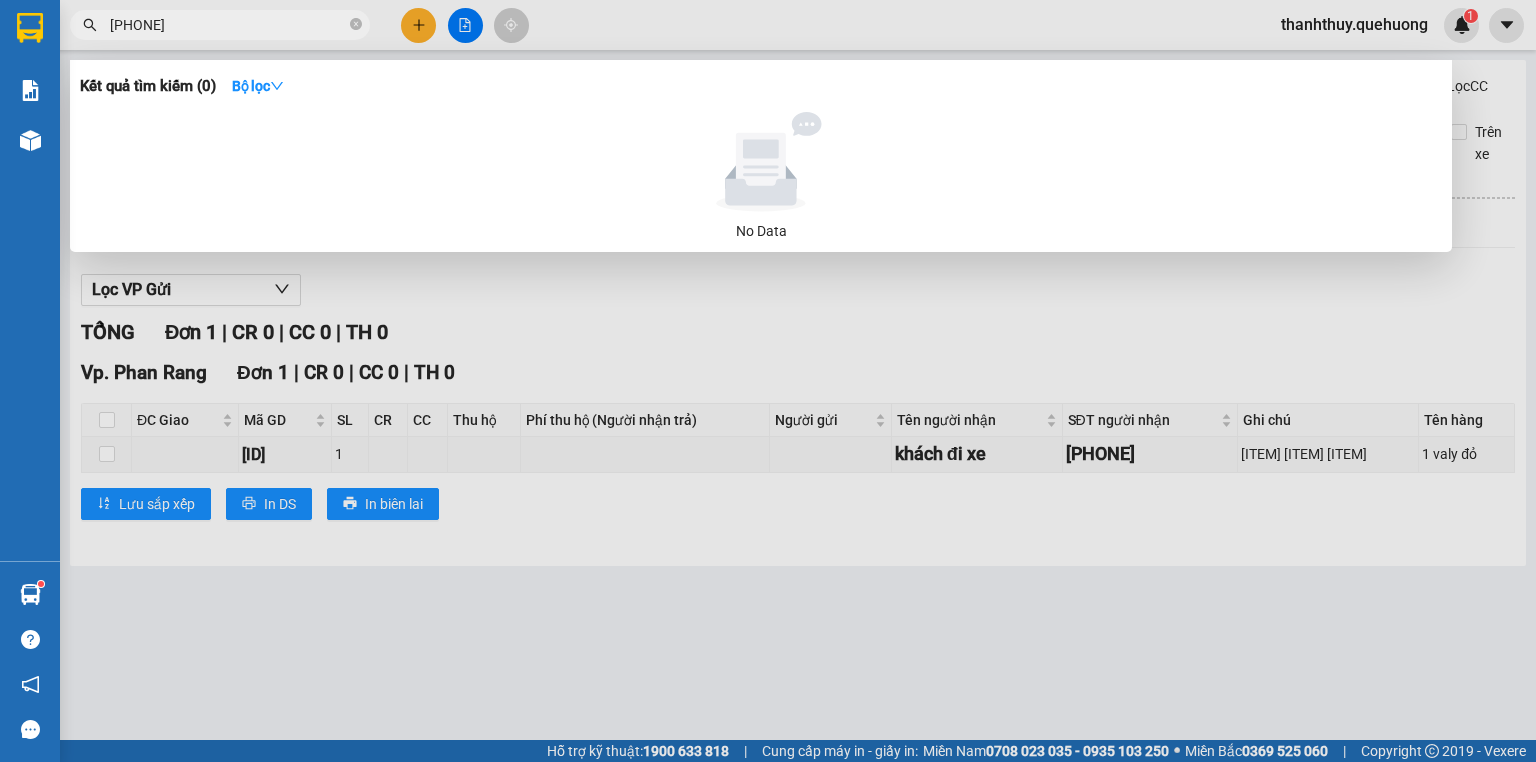 type on "[PHONE]" 